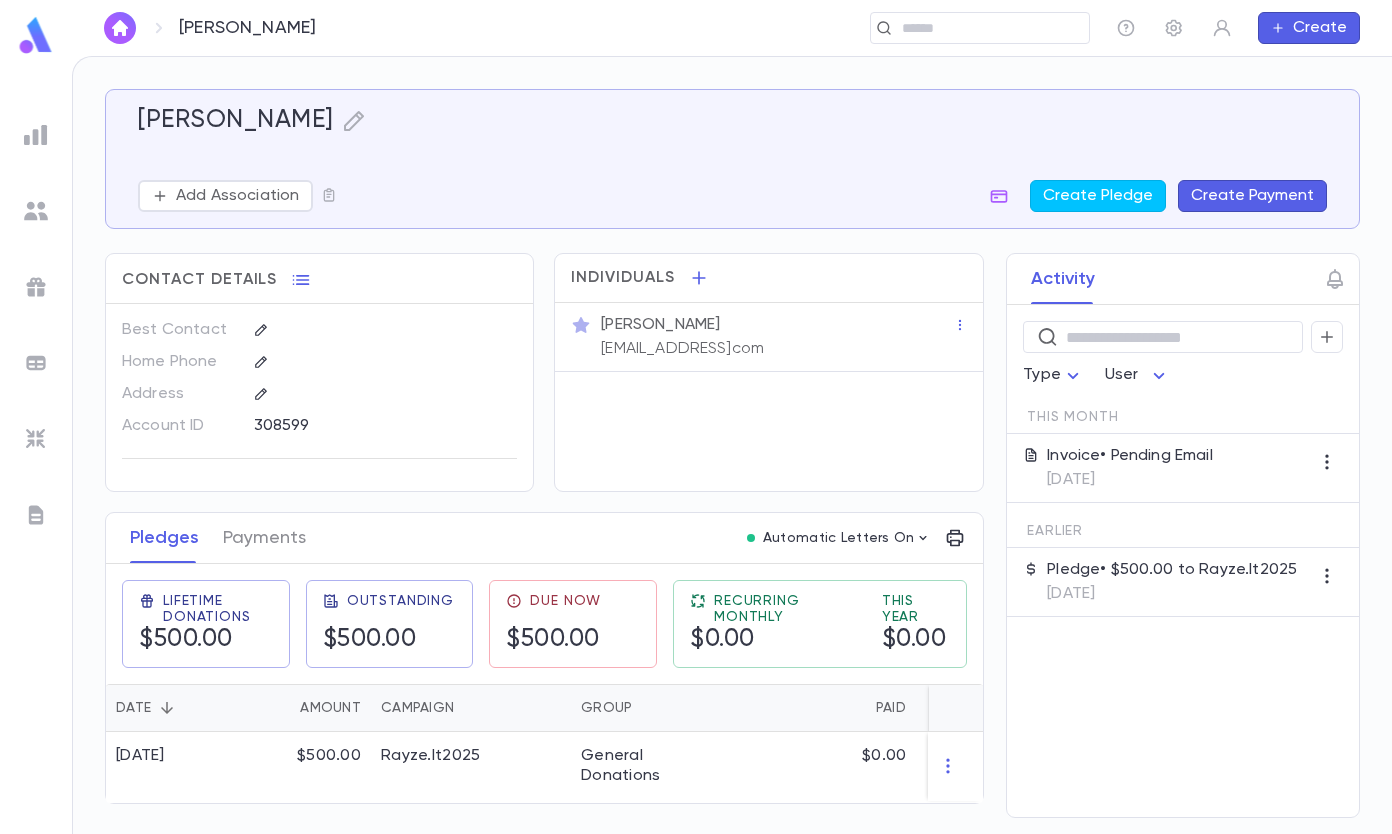 scroll, scrollTop: 0, scrollLeft: 0, axis: both 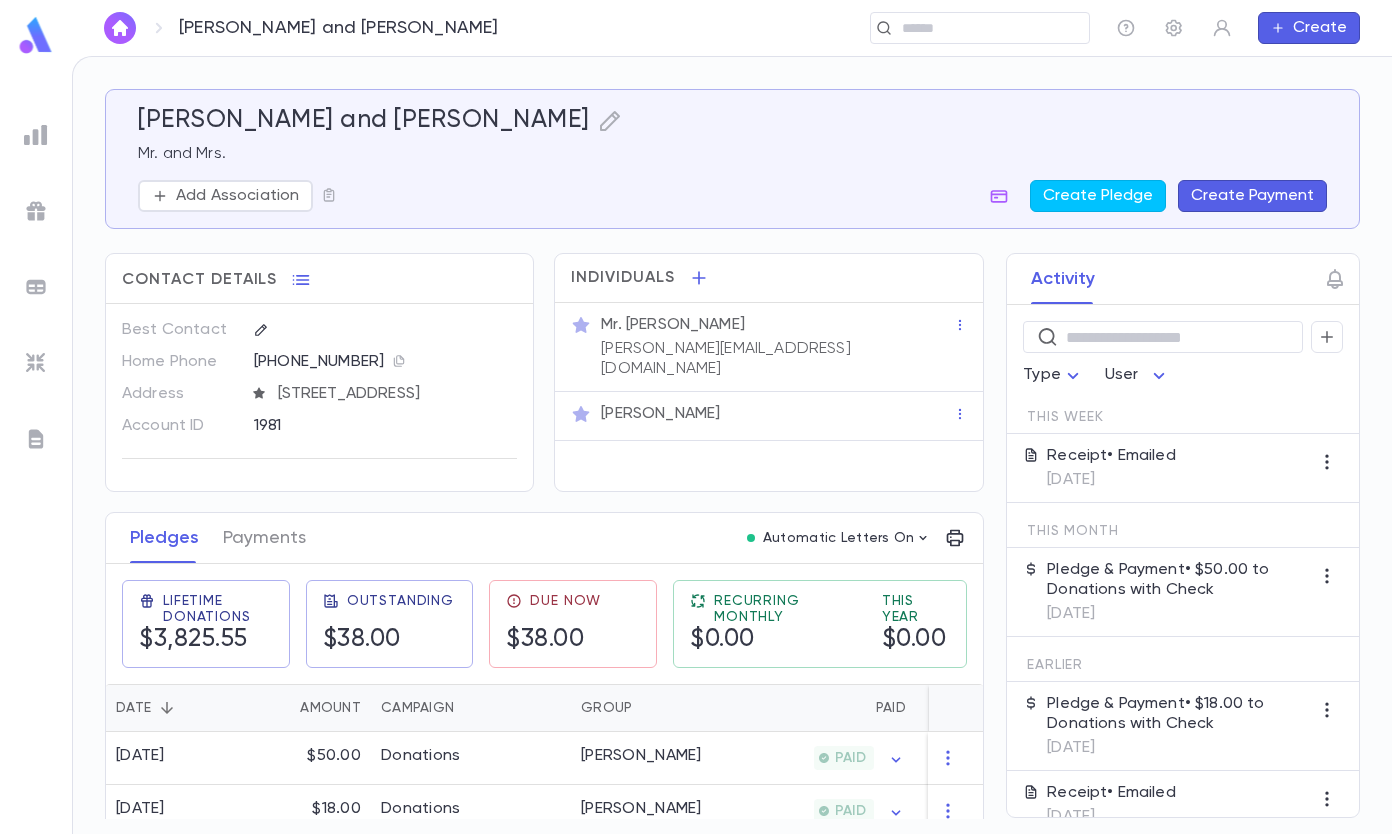 drag, startPoint x: 0, startPoint y: 0, endPoint x: 912, endPoint y: 26, distance: 912.37054 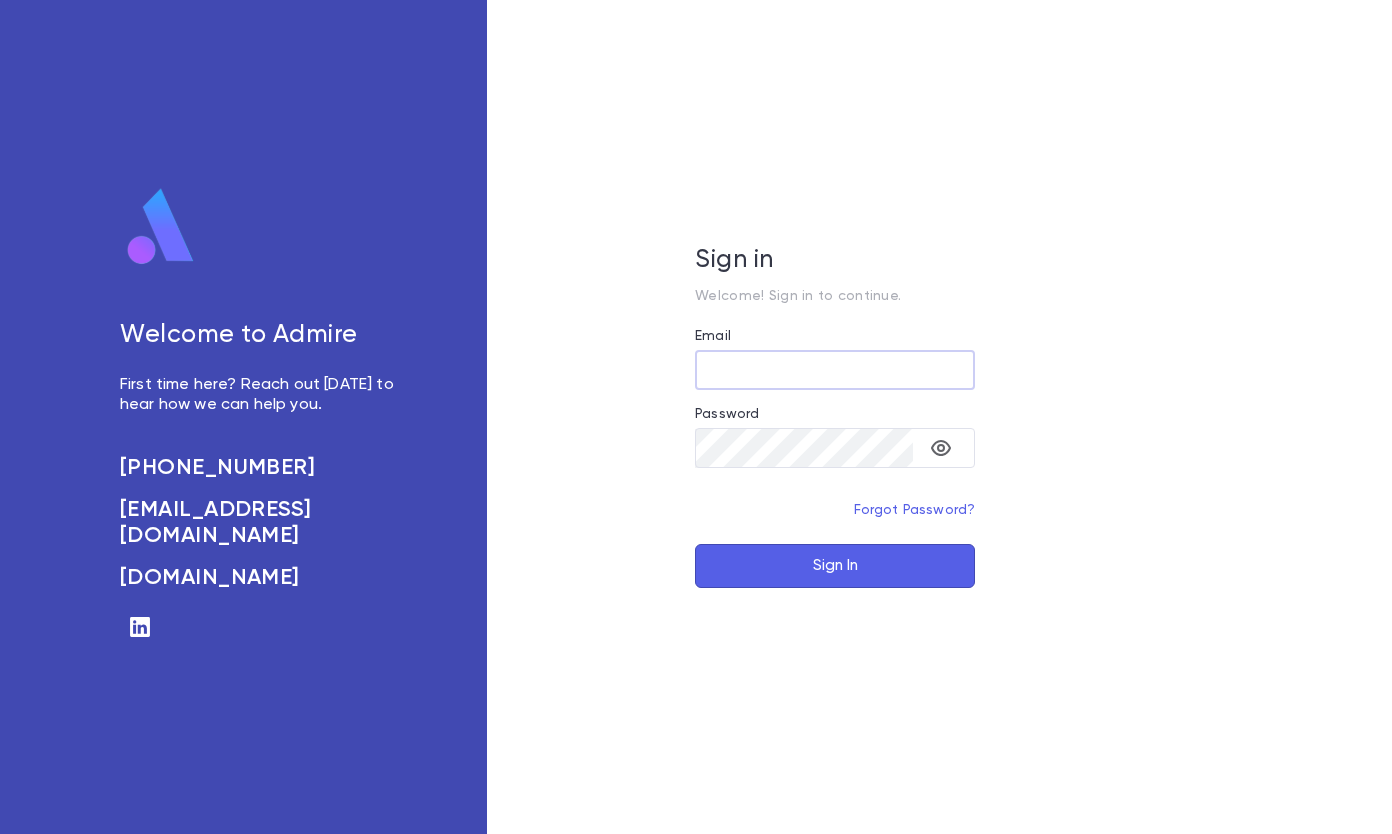 scroll, scrollTop: 0, scrollLeft: 0, axis: both 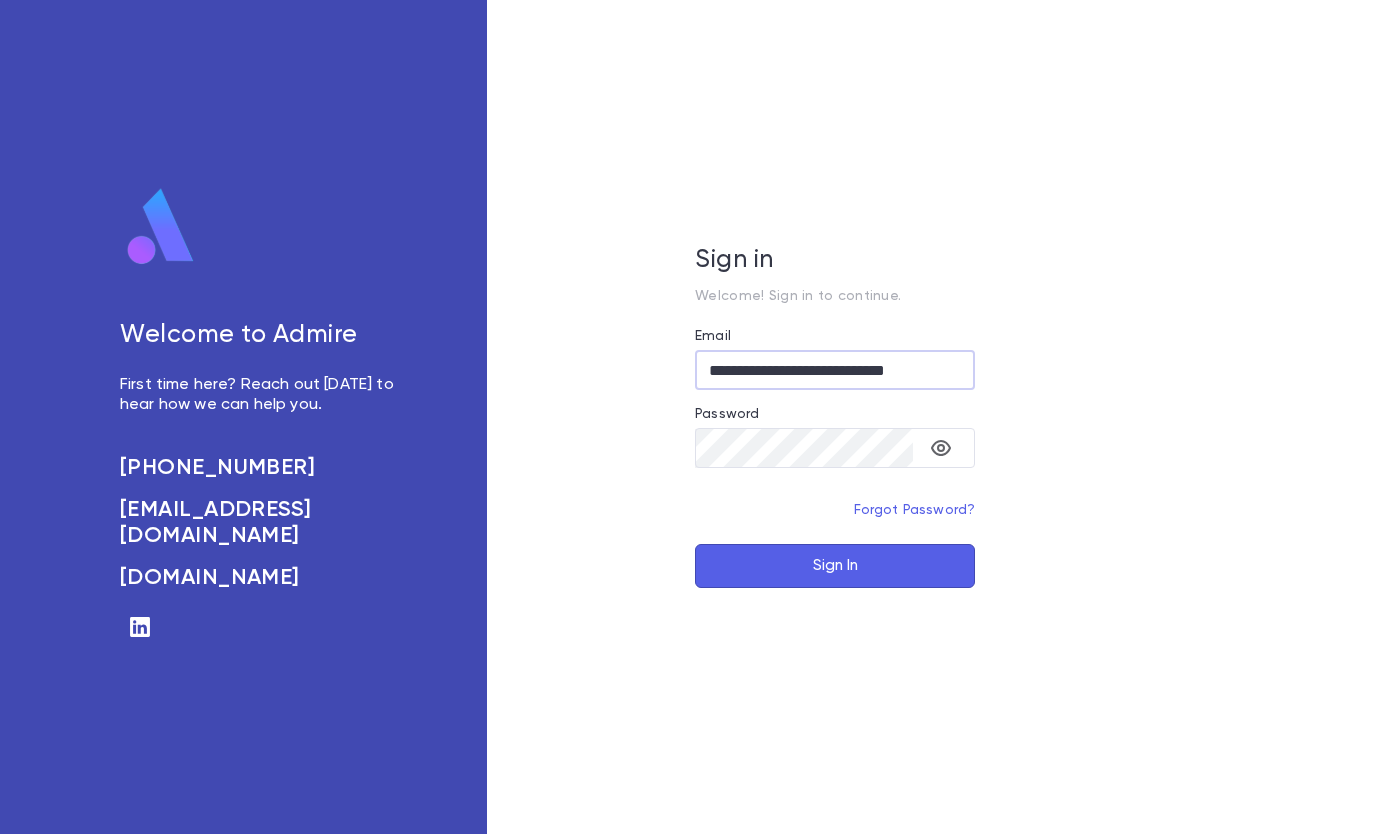 click on "Sign In" at bounding box center (835, 566) 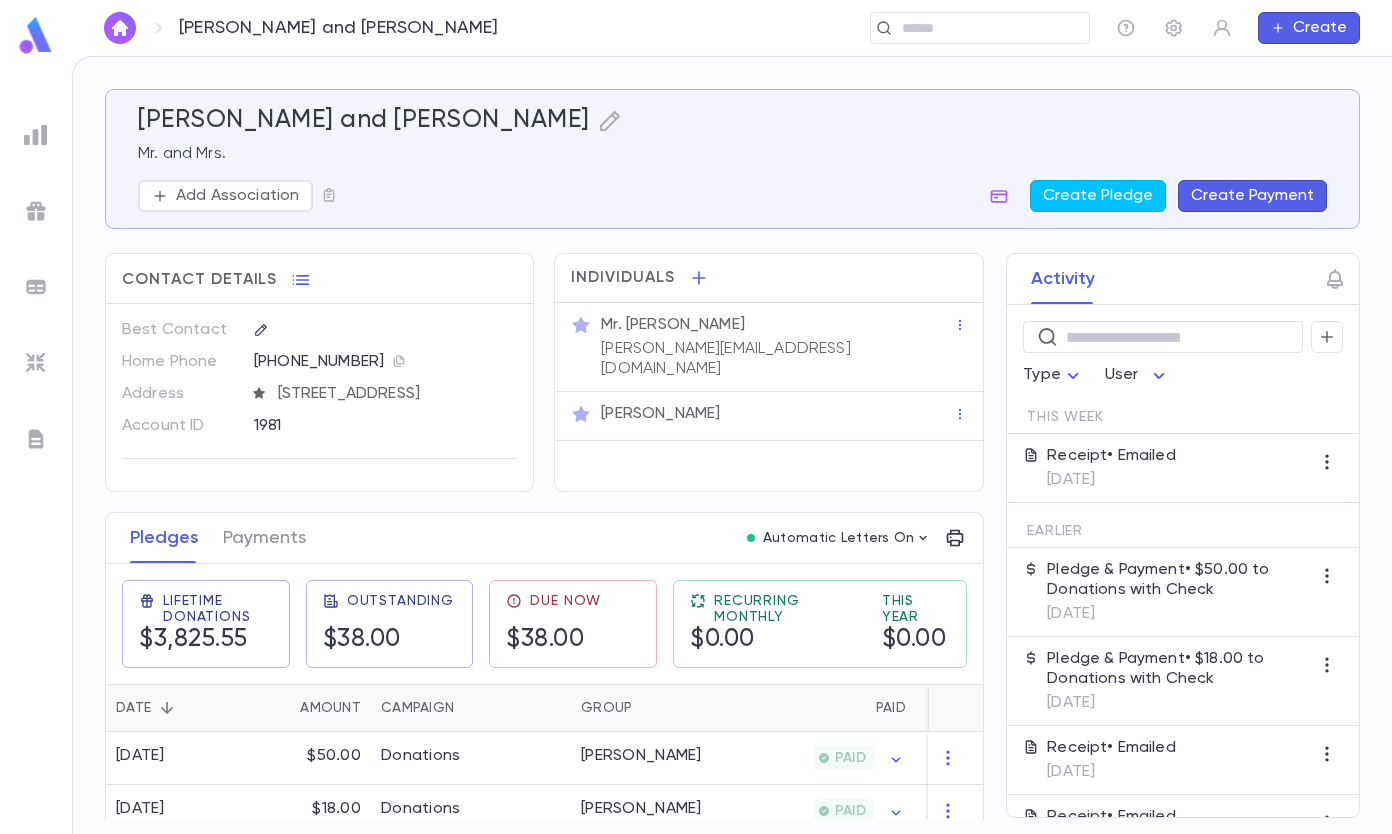 click at bounding box center [988, 28] 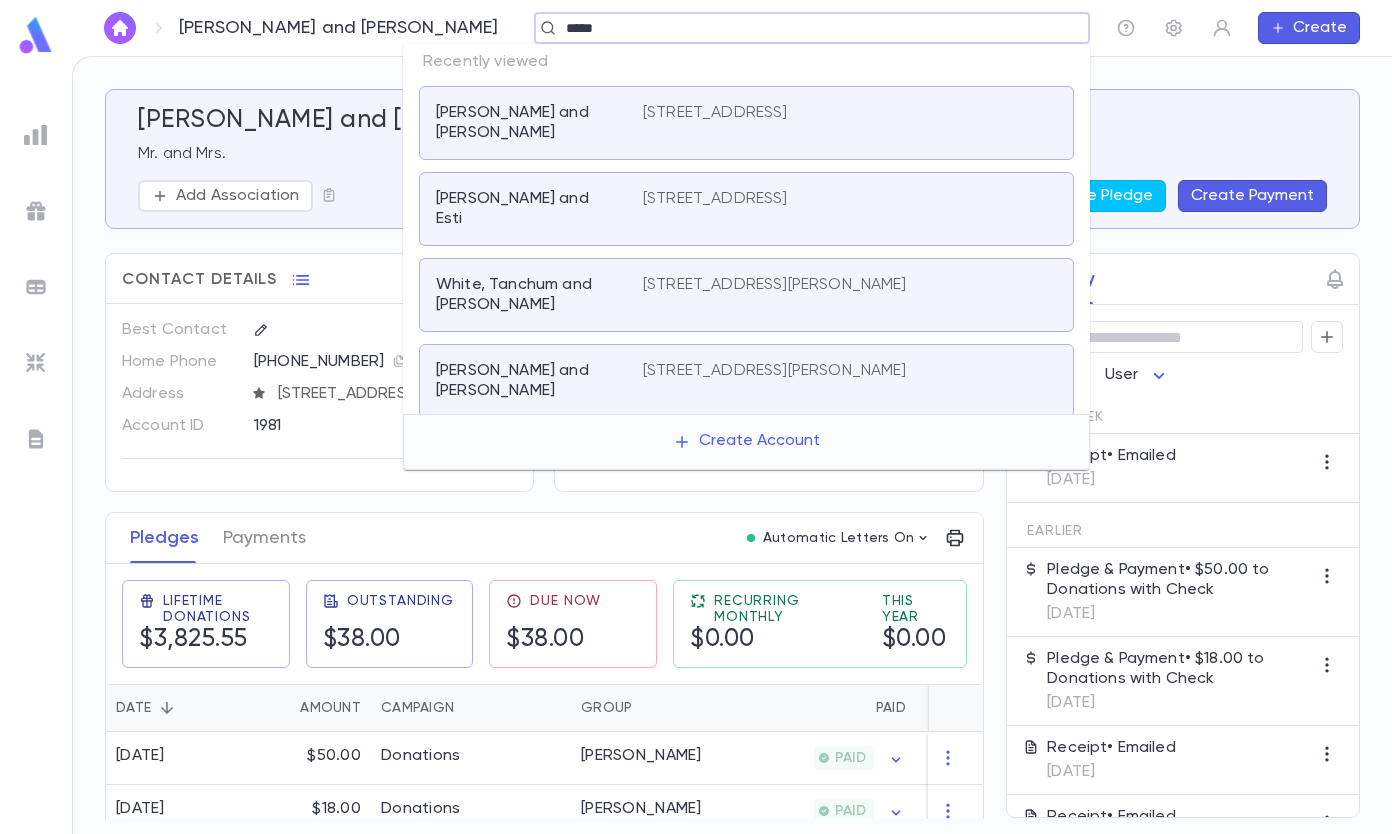 type on "*****" 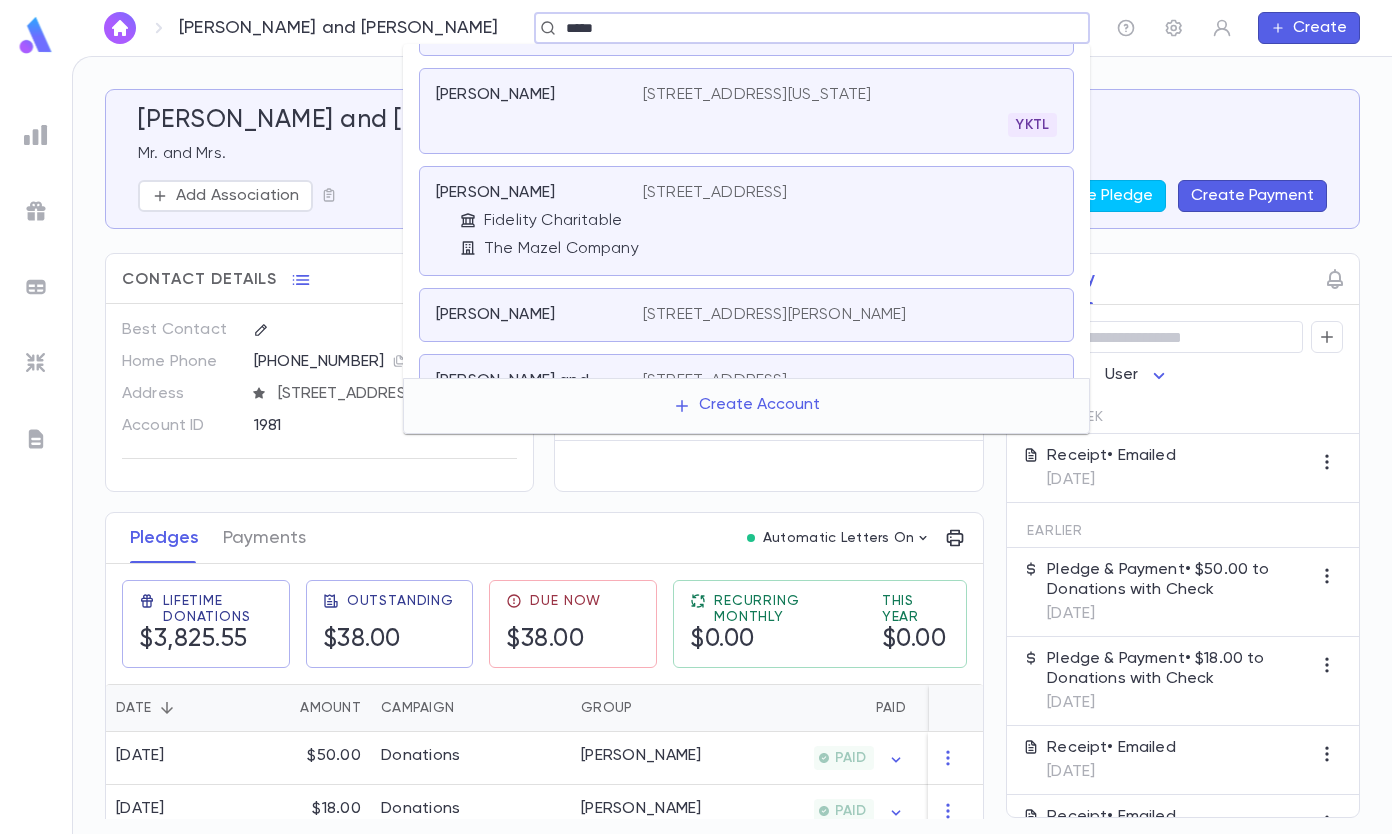 scroll, scrollTop: 500, scrollLeft: 0, axis: vertical 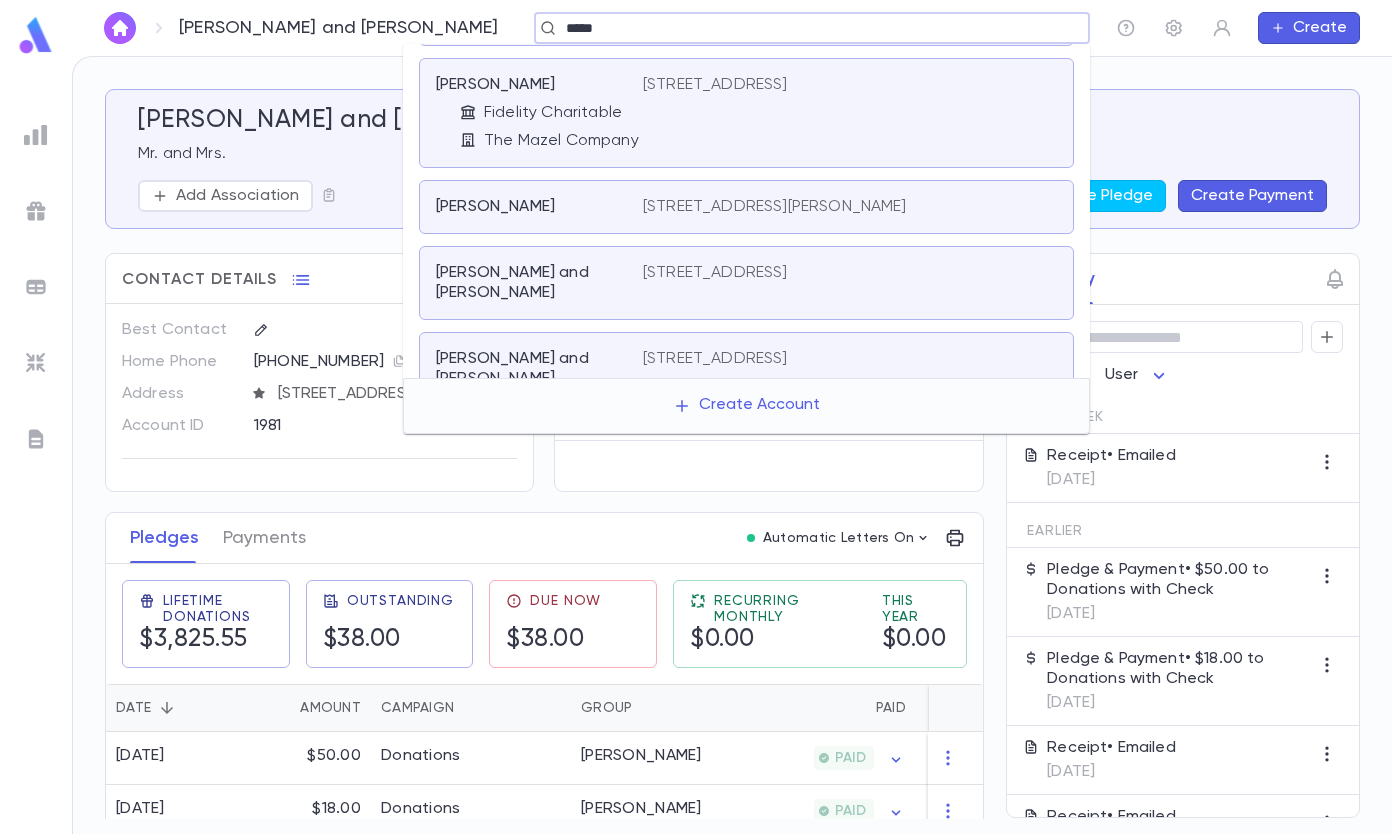 click on "31000 Aurora Road, Solon OH 44139" at bounding box center [850, 113] 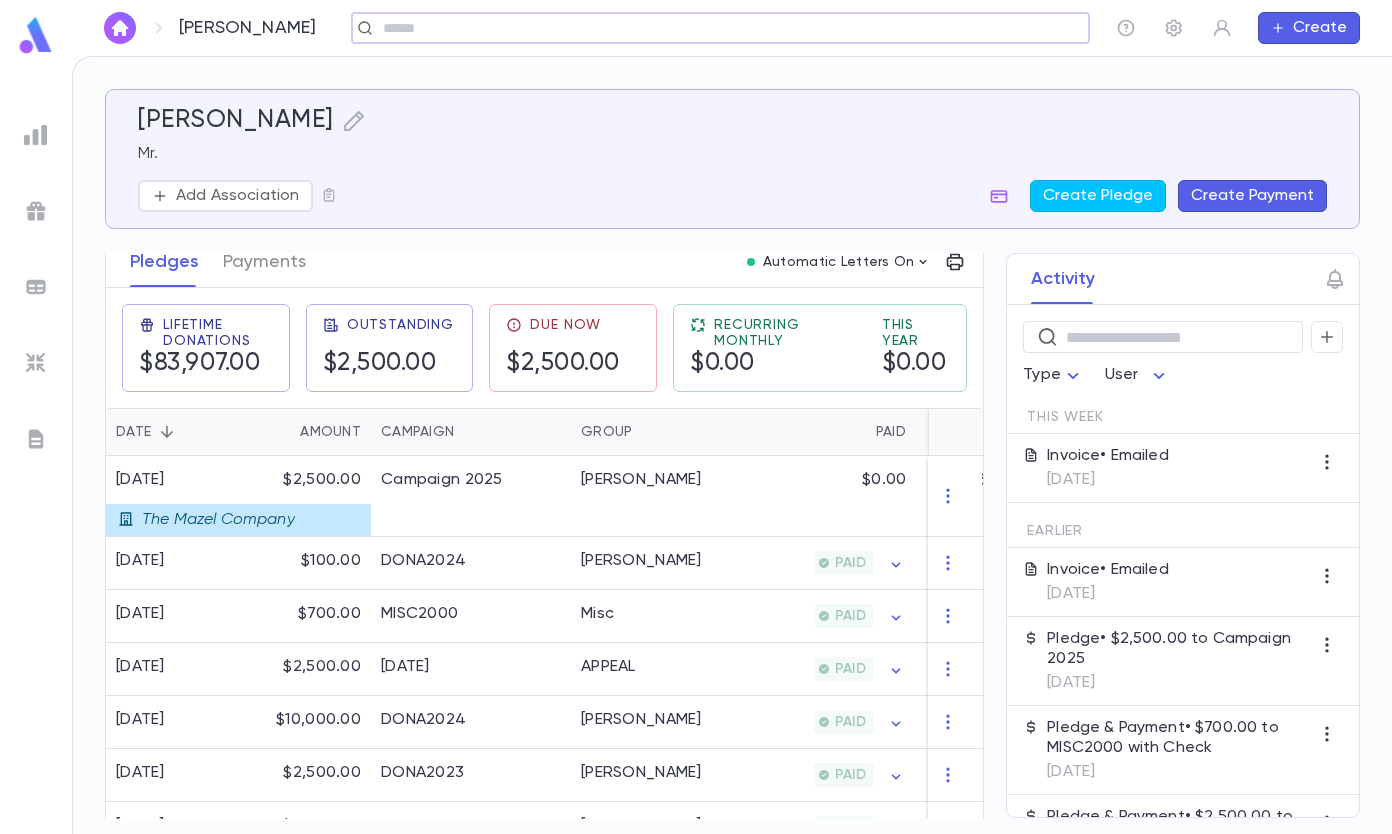 scroll, scrollTop: 300, scrollLeft: 0, axis: vertical 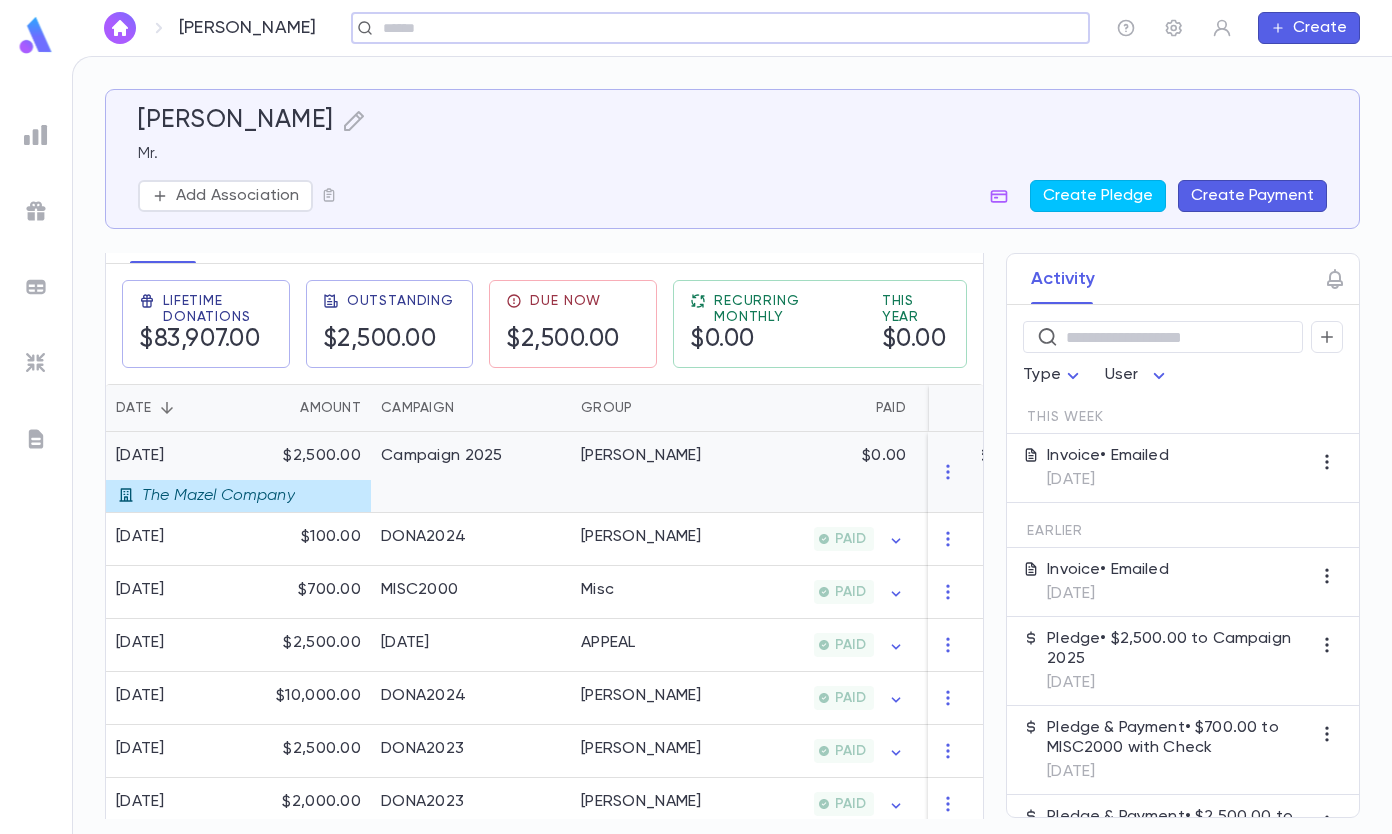 click on "Campaign 2025" at bounding box center [471, 472] 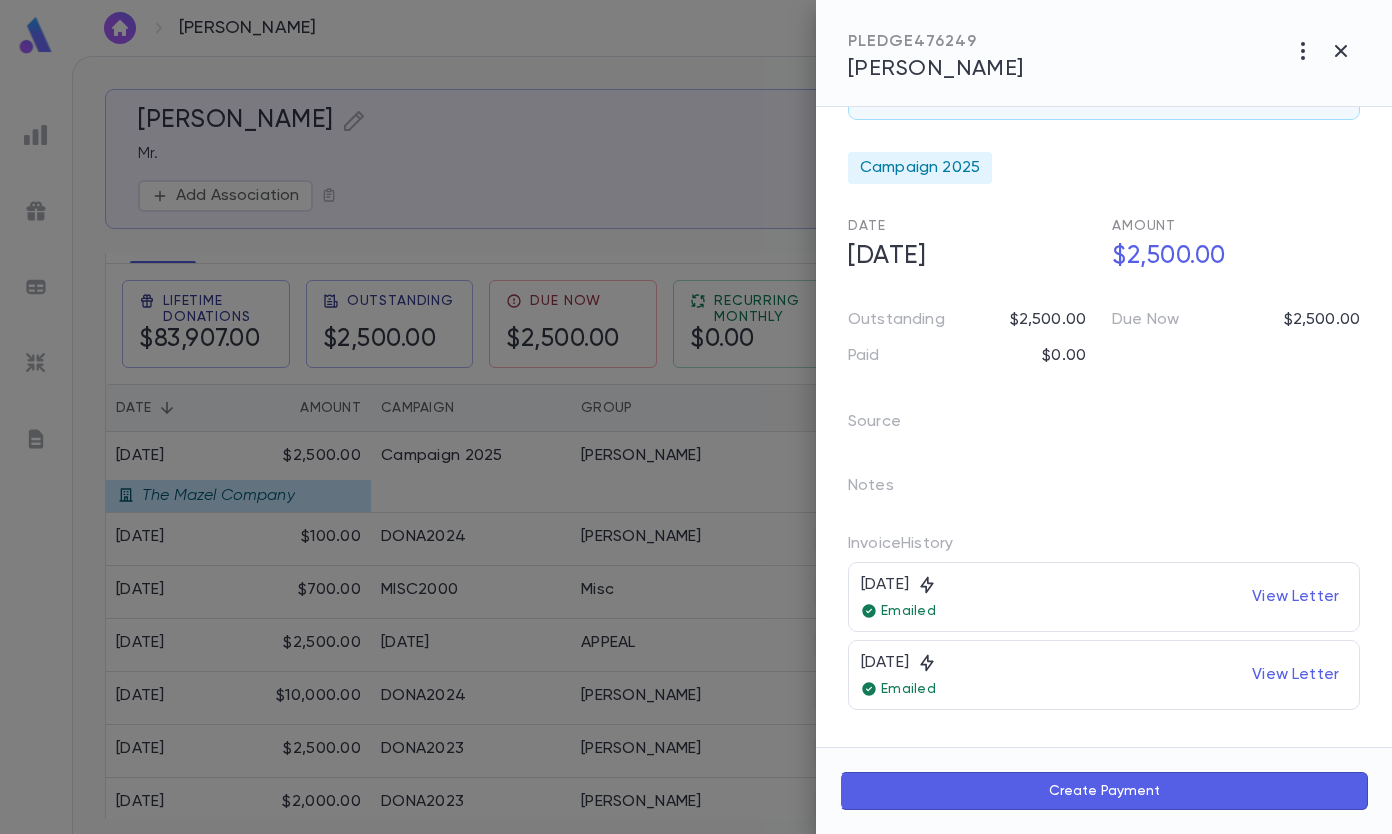 scroll, scrollTop: 0, scrollLeft: 0, axis: both 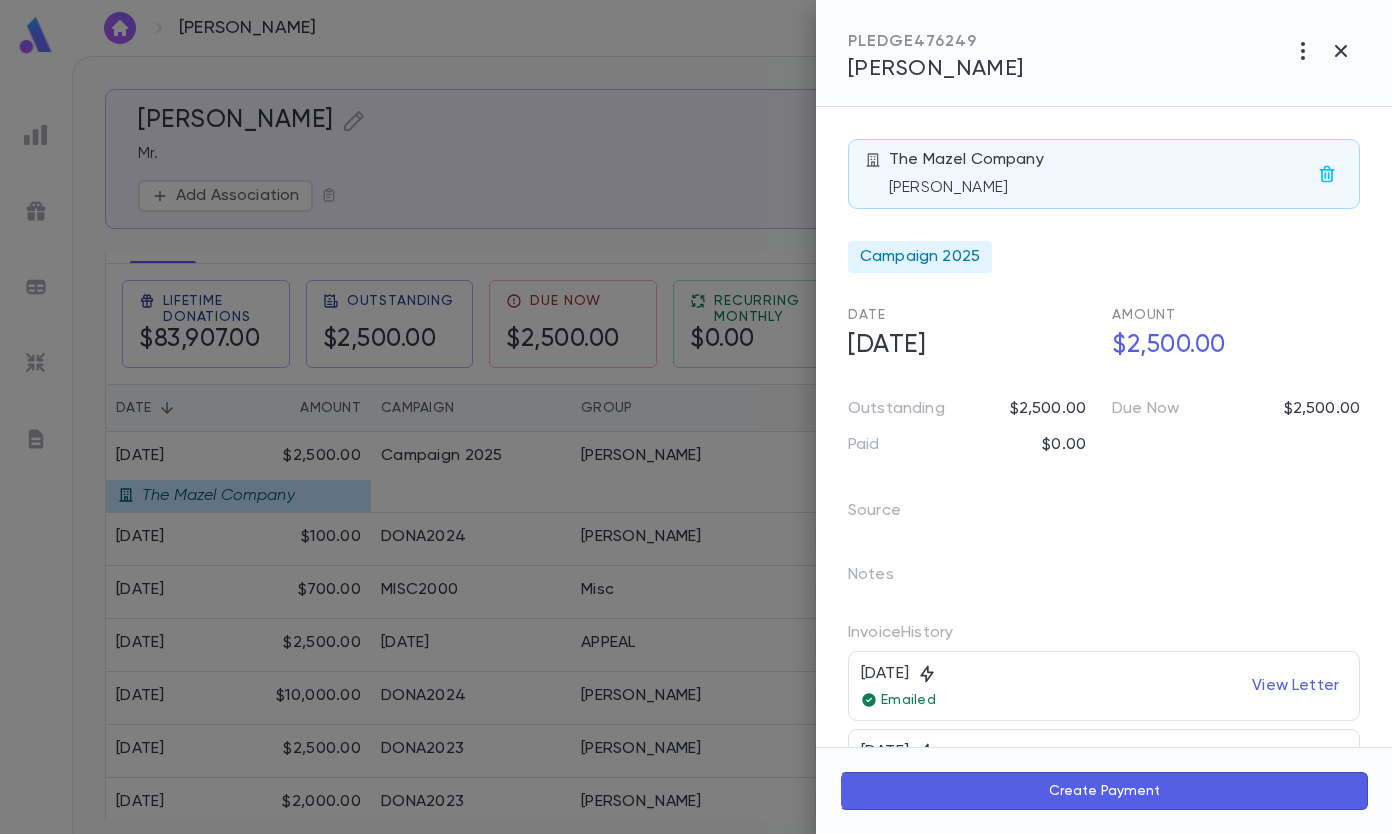 click 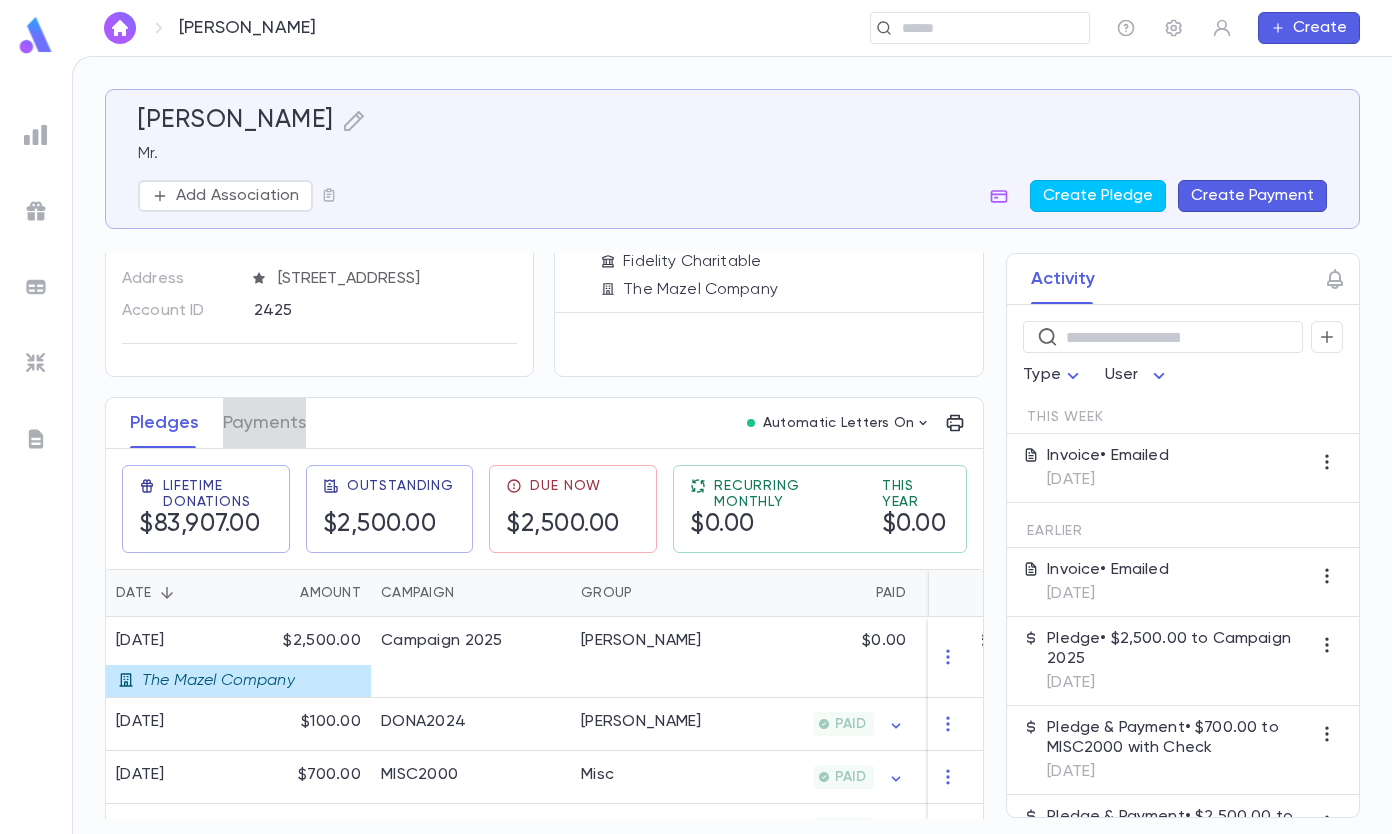 scroll, scrollTop: 100, scrollLeft: 0, axis: vertical 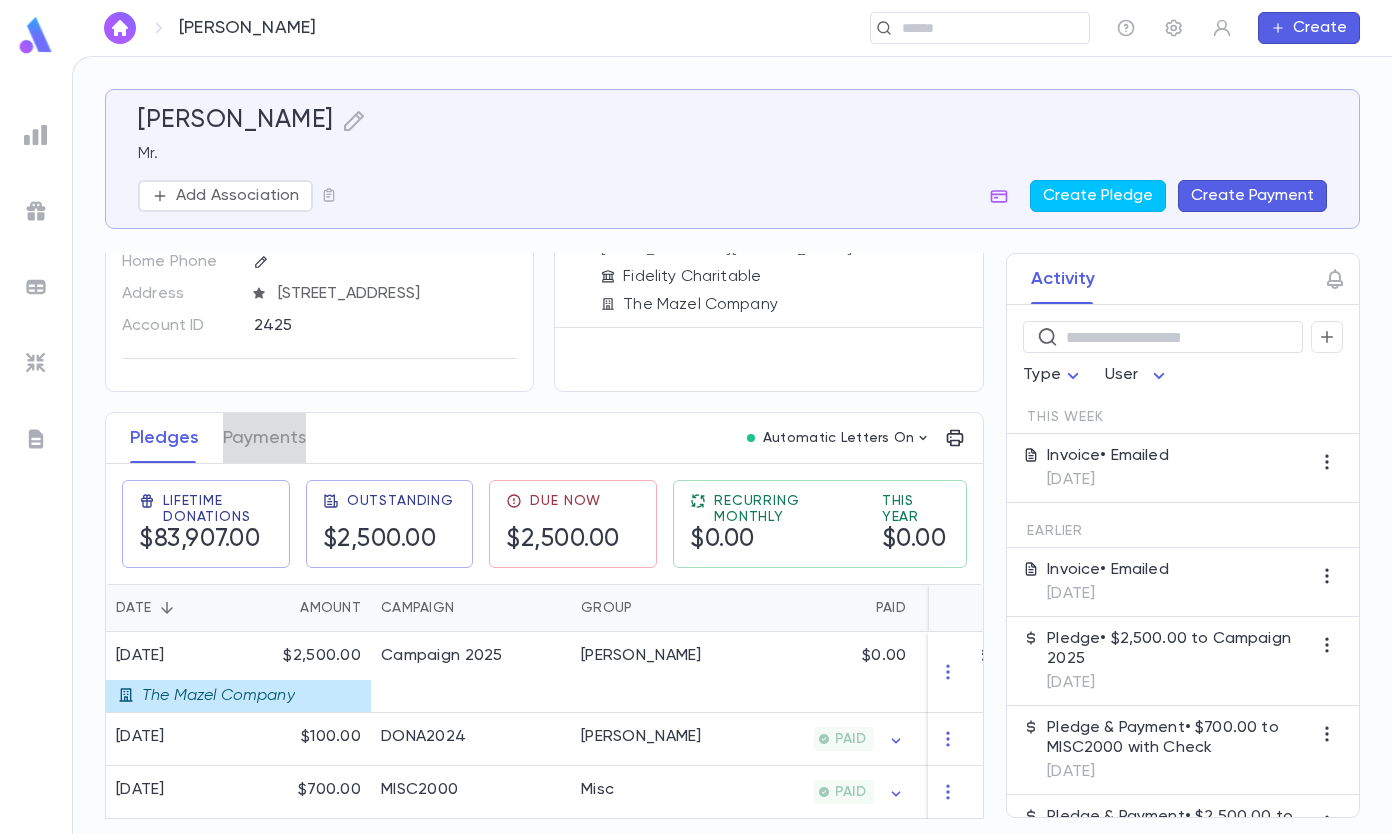 click on "Contact Details Best Contact Home Phone Address 31000 Aurora Road, Solon OH 44139 Account ID 2425 Individuals Mr. Jake Koval layamorgenstern@gmail.com Fidelity Charitable The Mazel Company Pledges Payments  Automatic Letters On Lifetime Donations $83,907.00 Outstanding $2,500.00 Due Now $2,500.00 Recurring Monthly $0.00 This Year $0.00 Date Amount Campaign Group Paid Outstanding Installments Notes 3/30/2025 The Mazel Company $2,500.00 Campaign 2025 DONA $0.00 $2,500.00 1 11/25/2024 $100.00 DONA2024 DONA PAID $0.00 1 5/20/2024 $700.00 MISC2000 Misc PAID $0.00 1 4/18/2024 $2,500.00 March 2024 APPEAL PAID $0.00 1 1/10/2024 $10,000.00 DONA2024 DONA PAID $0.00 1 1/1/2024 $2,500.00 DONA2023 DONA PAID $0.00 1 12/1/2023 $2,000.00 DONA2023 DONA PAID $0.00 1 11/1/2023 $2,000.00 DONA2023 DONA PAID $0.00 1 9/12/2023 $2,000.00 DONA2023 DONA PAID $0.00 1 9/1/2023 $2,000.00 DONA2023 DONA PAID $0.00 1 8/17/2023 $10,000.00 DONA2023 DONA PAID $0.00 1 7/21/2023 $50.00 DONA2023 DONA PAID $0.00 1 5/8/2023 $2,500.00 MF2023 MF PAID" at bounding box center (544, 1095) 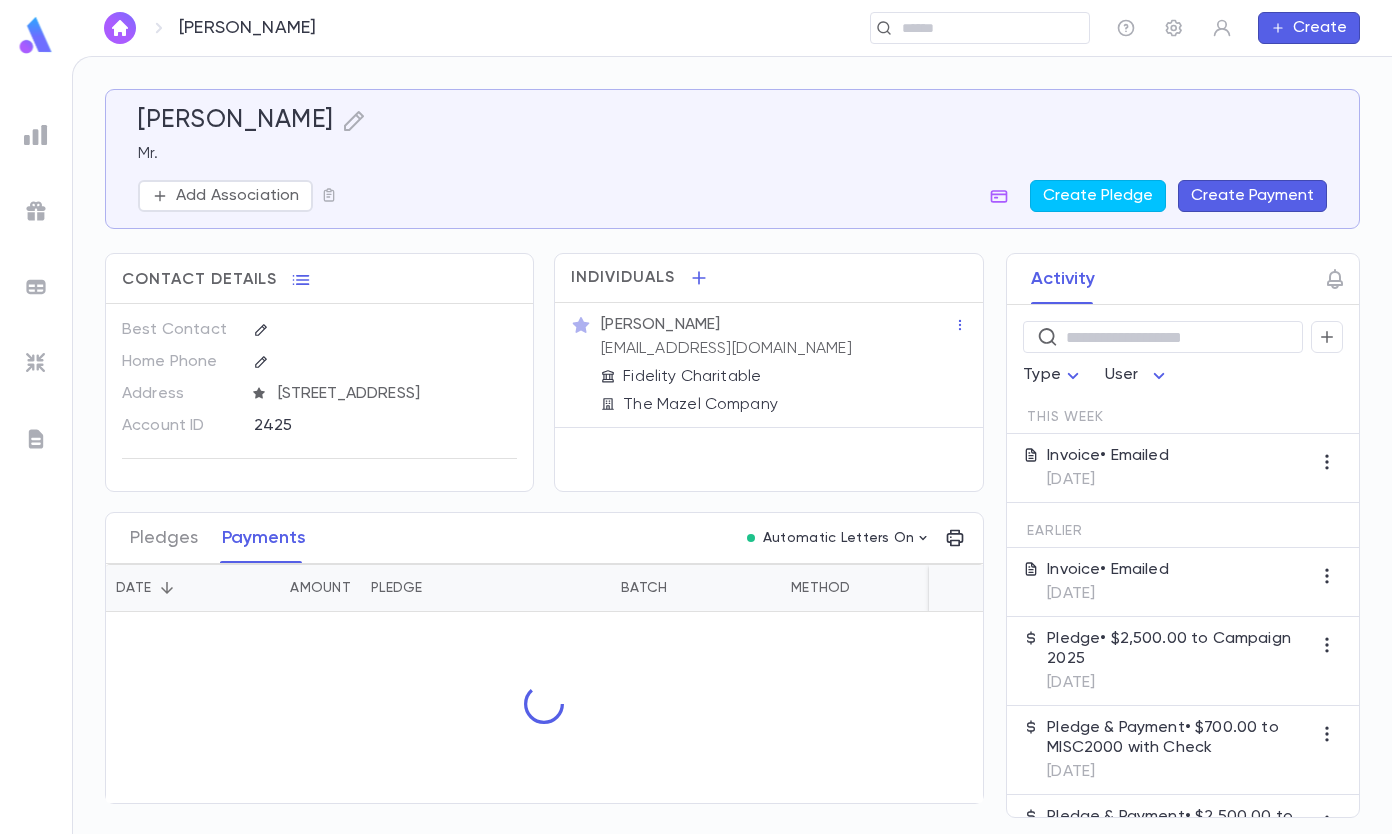 scroll, scrollTop: 0, scrollLeft: 0, axis: both 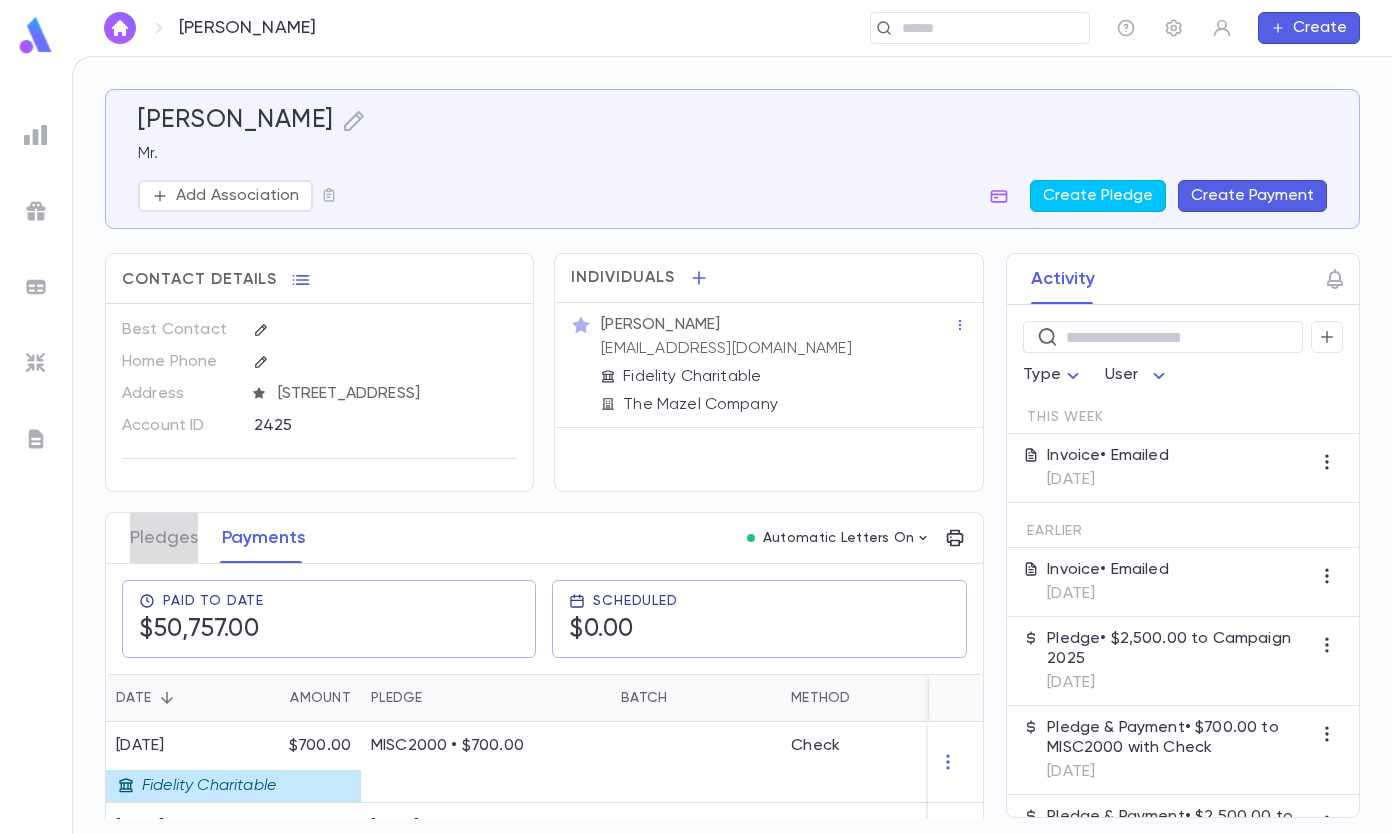 click on "Pledges" at bounding box center [164, 538] 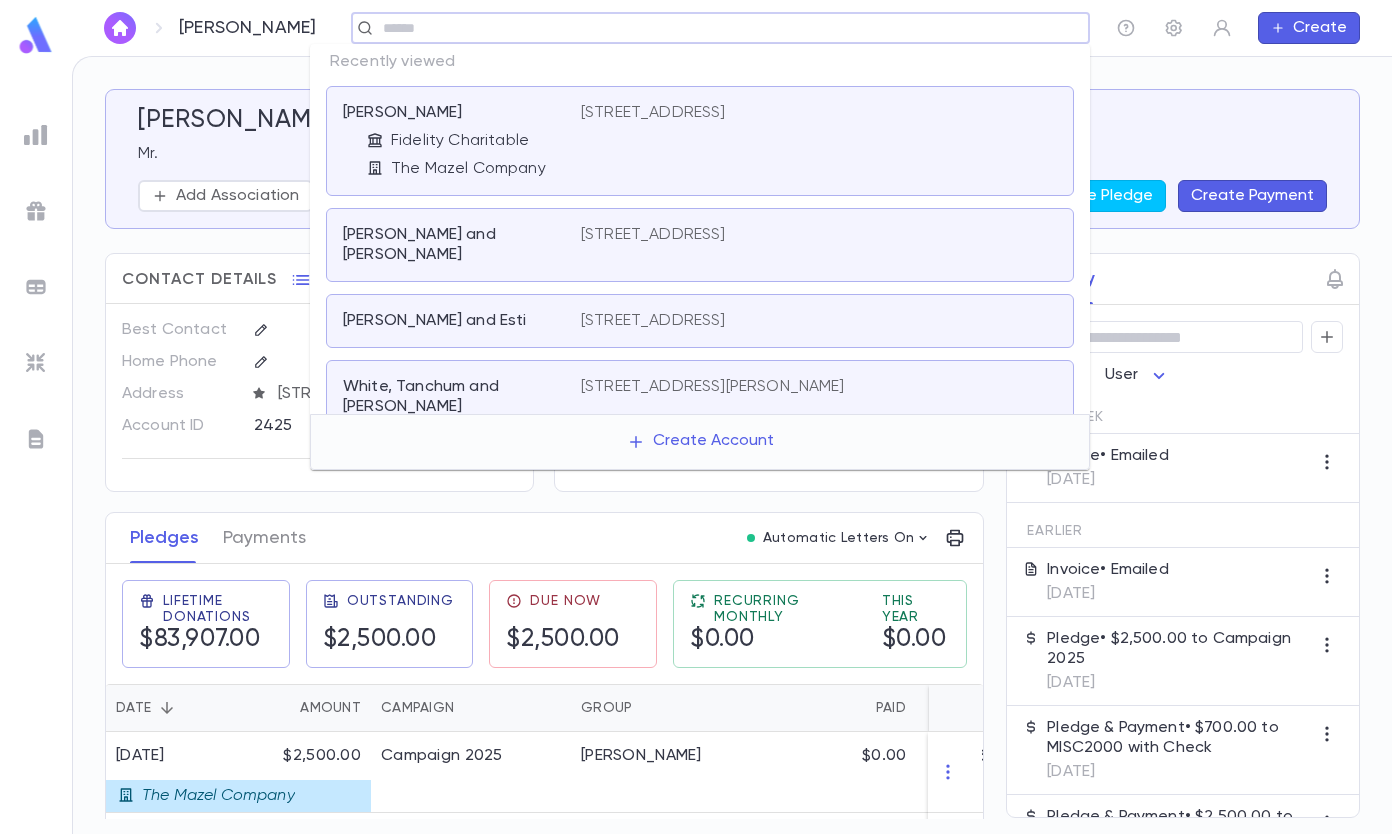 click at bounding box center [714, 28] 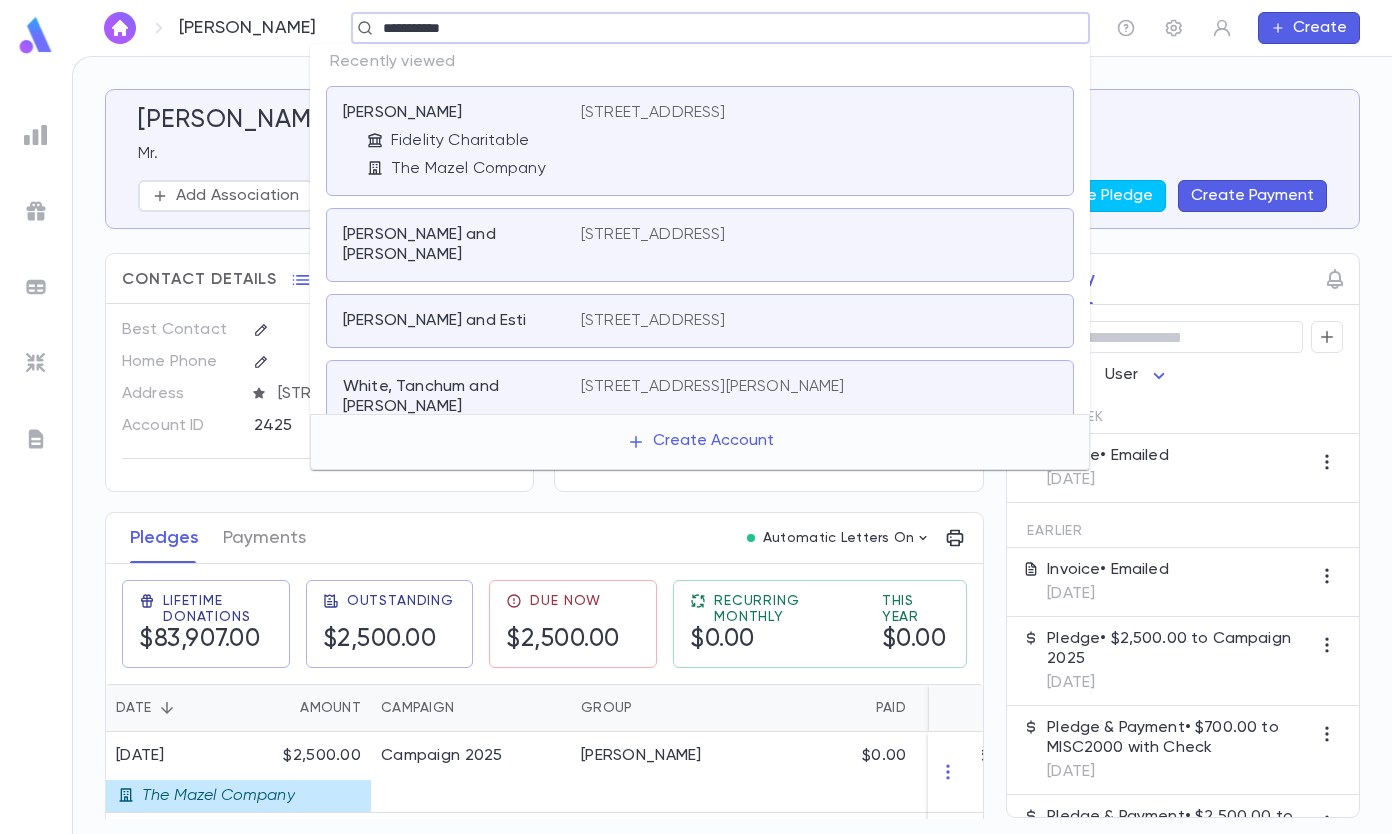type on "**********" 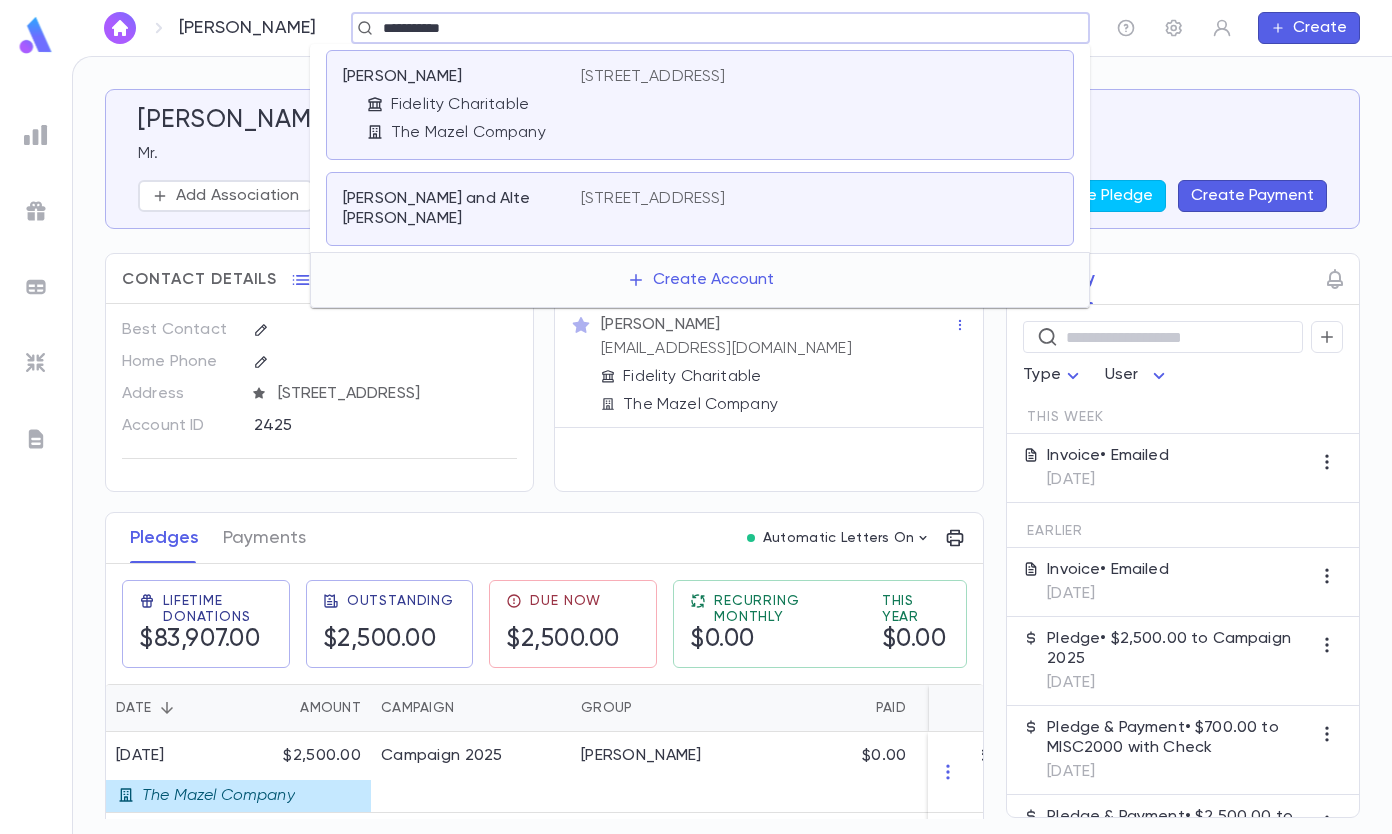 click on "3708 Severn Road, Cleveland Heights OH 44118 United States" at bounding box center [653, 199] 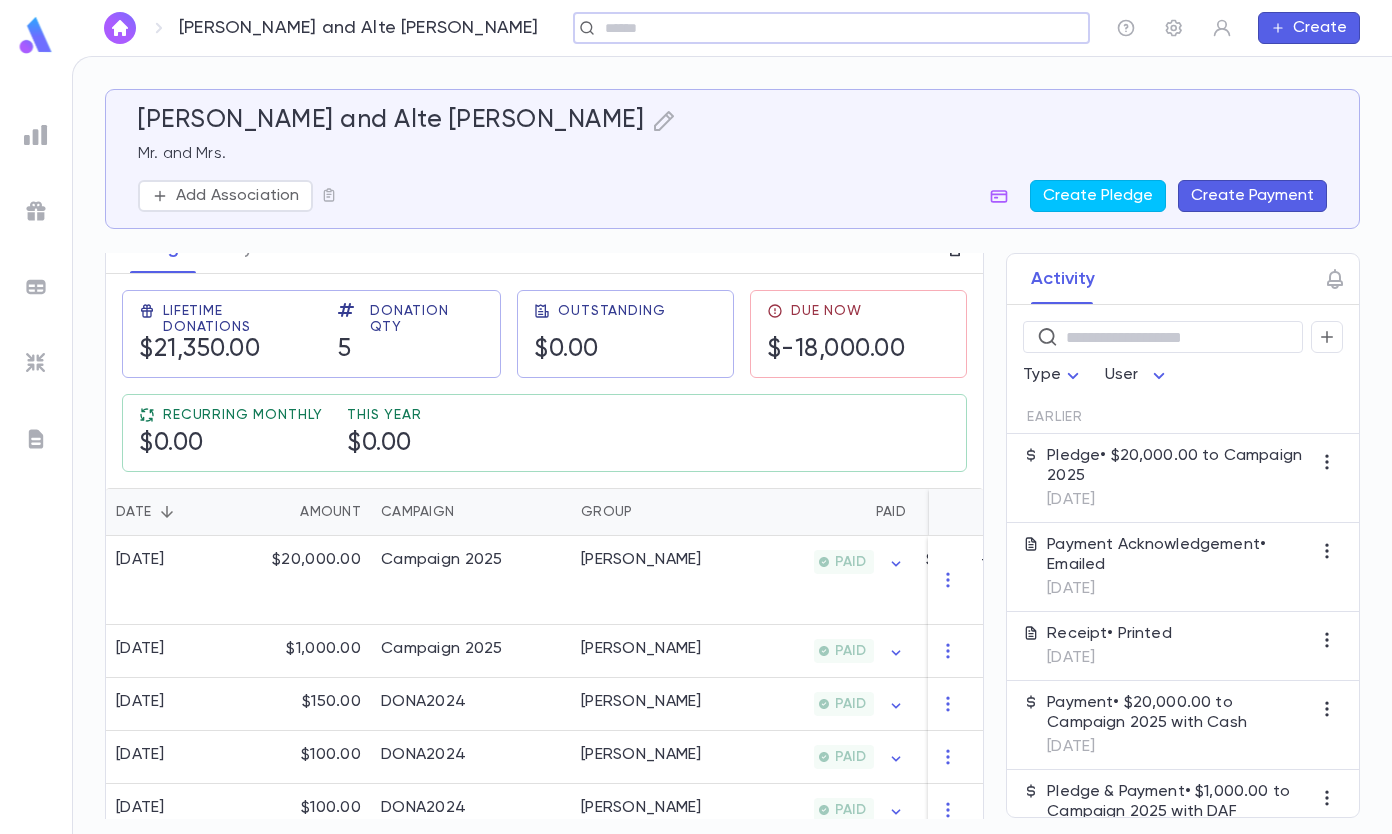 scroll, scrollTop: 300, scrollLeft: 0, axis: vertical 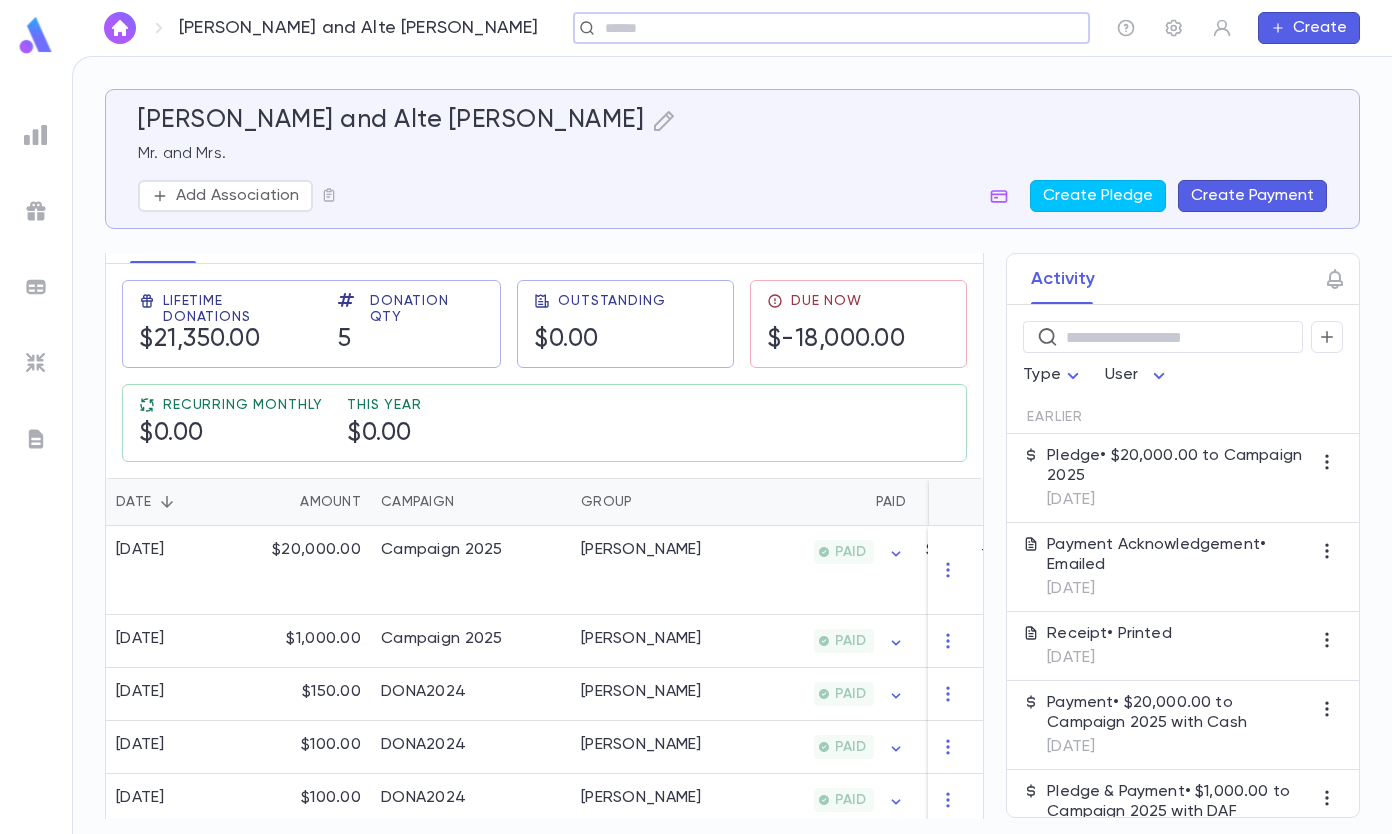 click on "Payments" at bounding box center [264, 238] 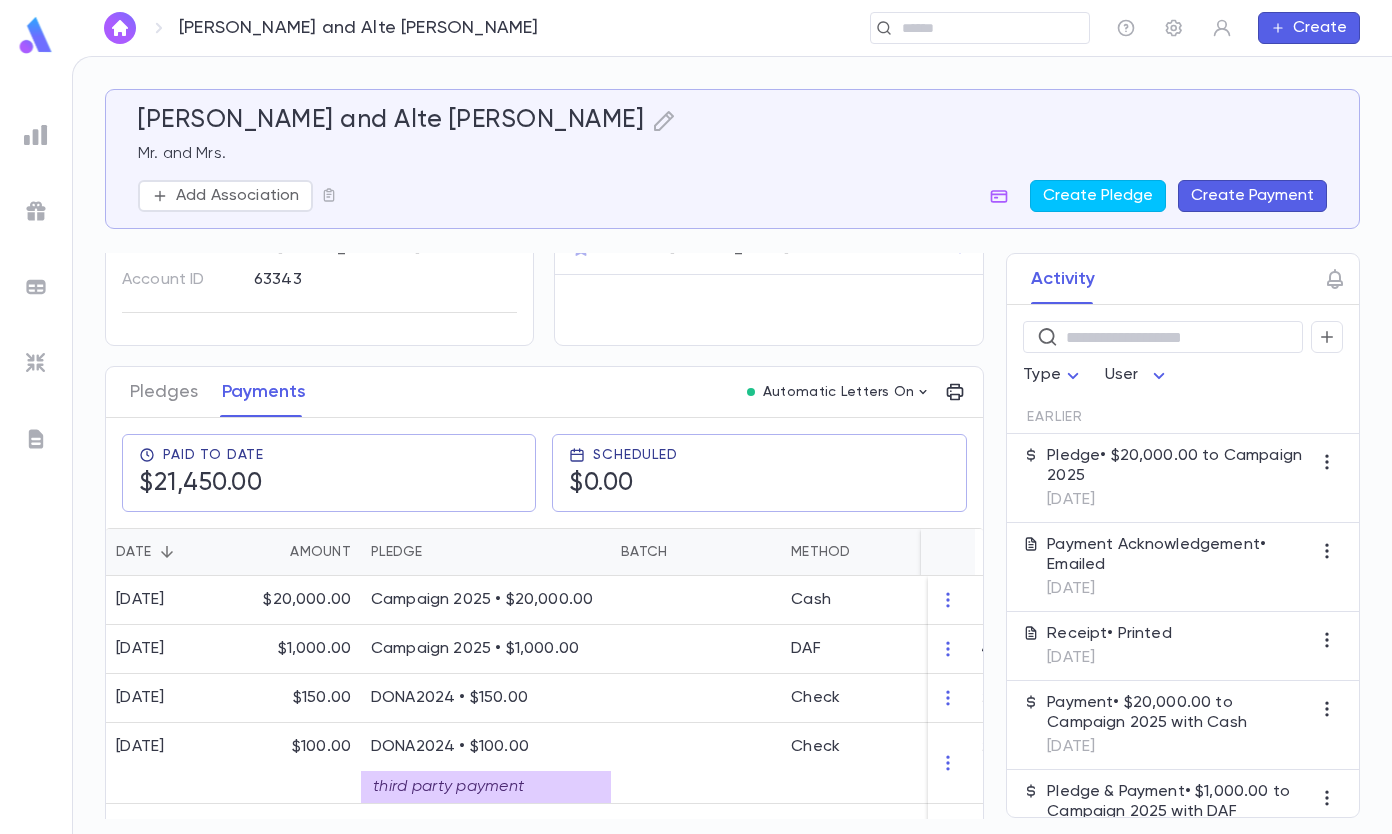 scroll, scrollTop: 0, scrollLeft: 0, axis: both 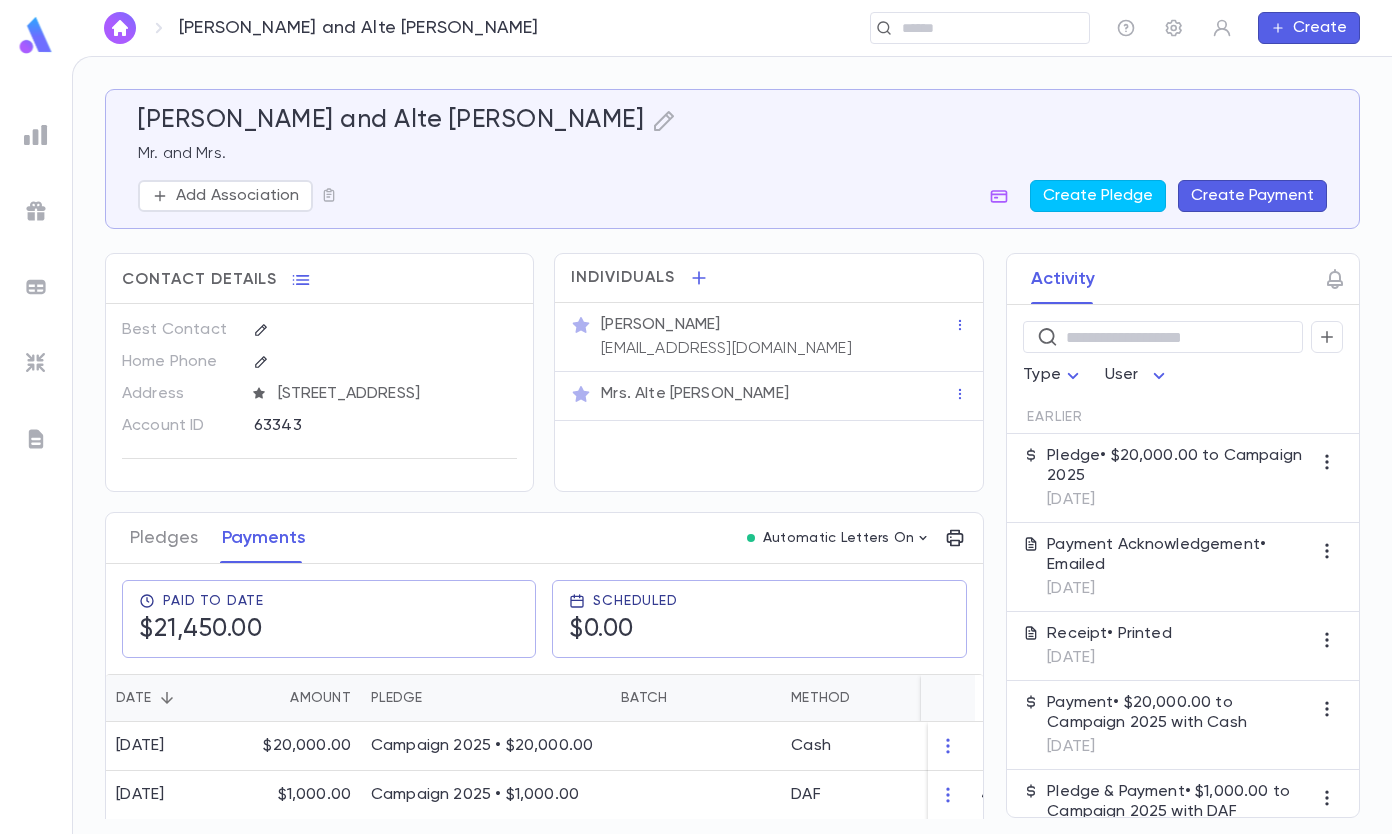 click at bounding box center [973, 28] 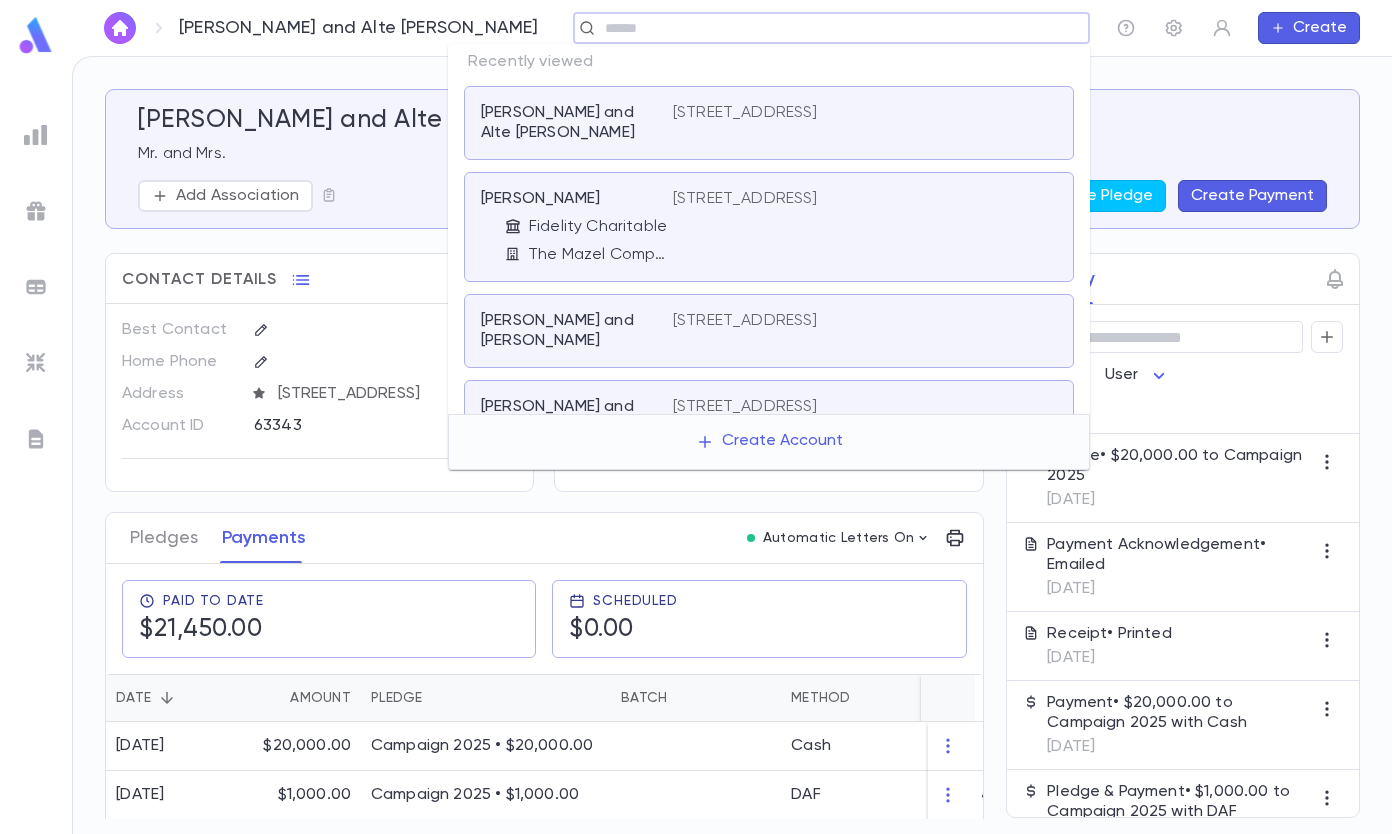 click on "31000 Aurora Road, Solon OH 44139" at bounding box center (865, 227) 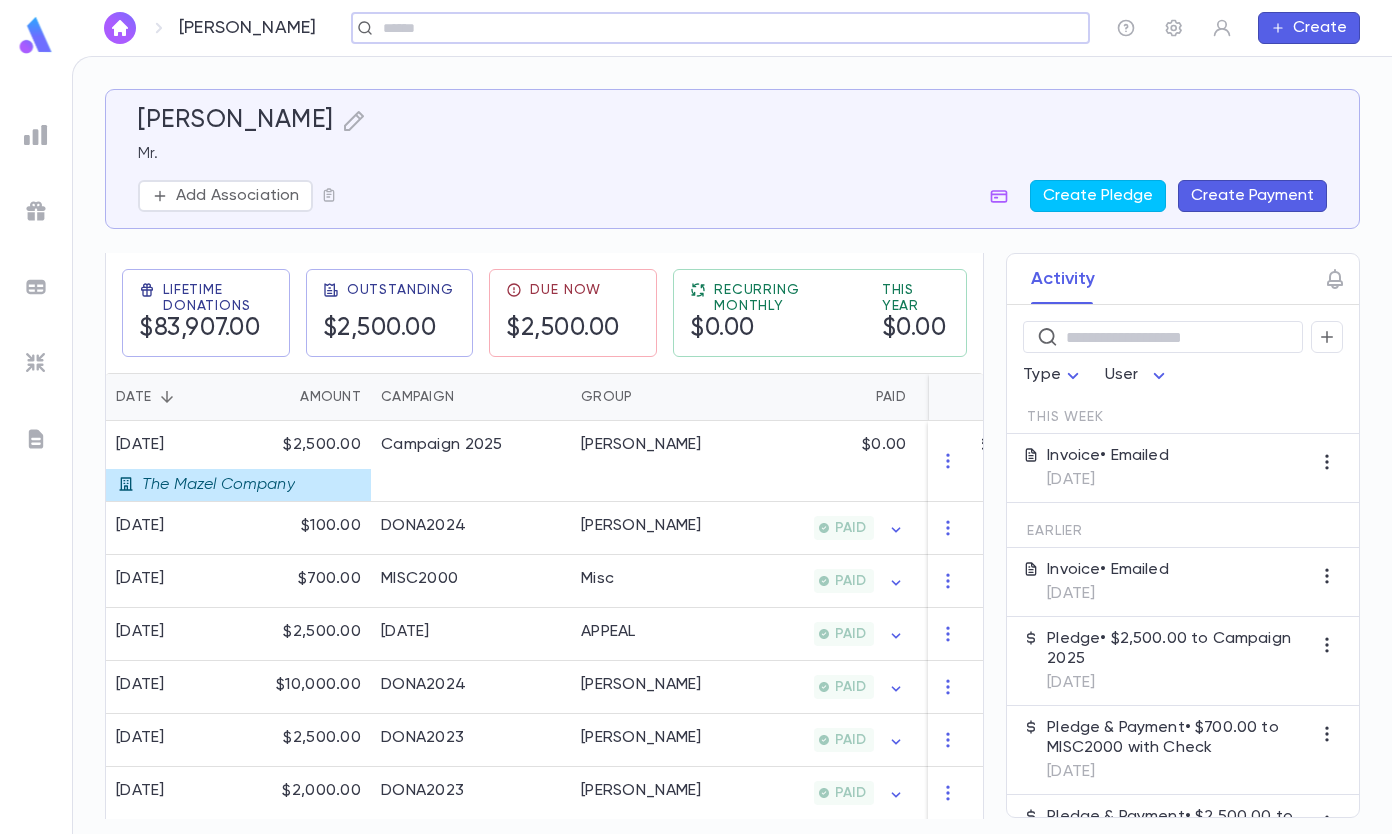 scroll, scrollTop: 100, scrollLeft: 0, axis: vertical 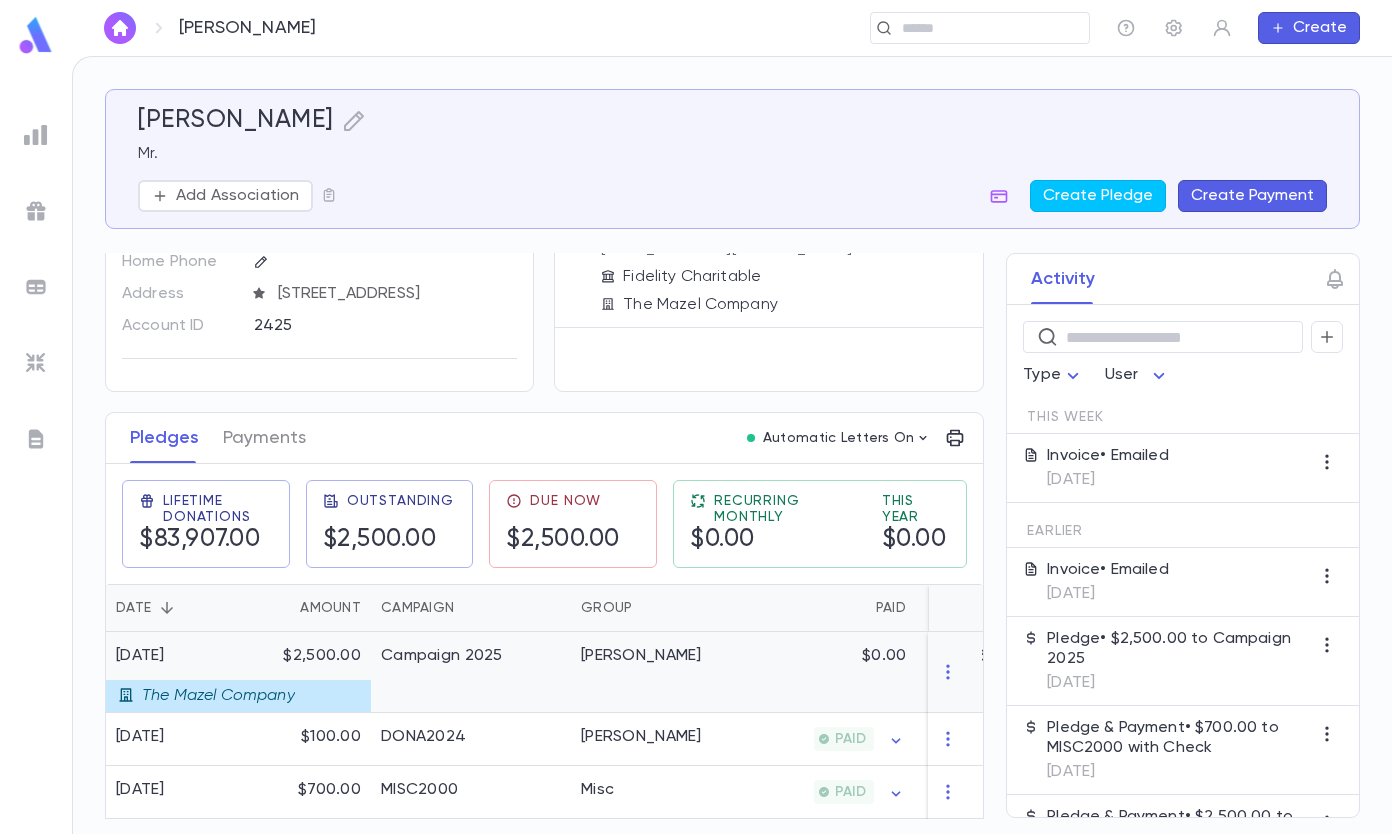 click 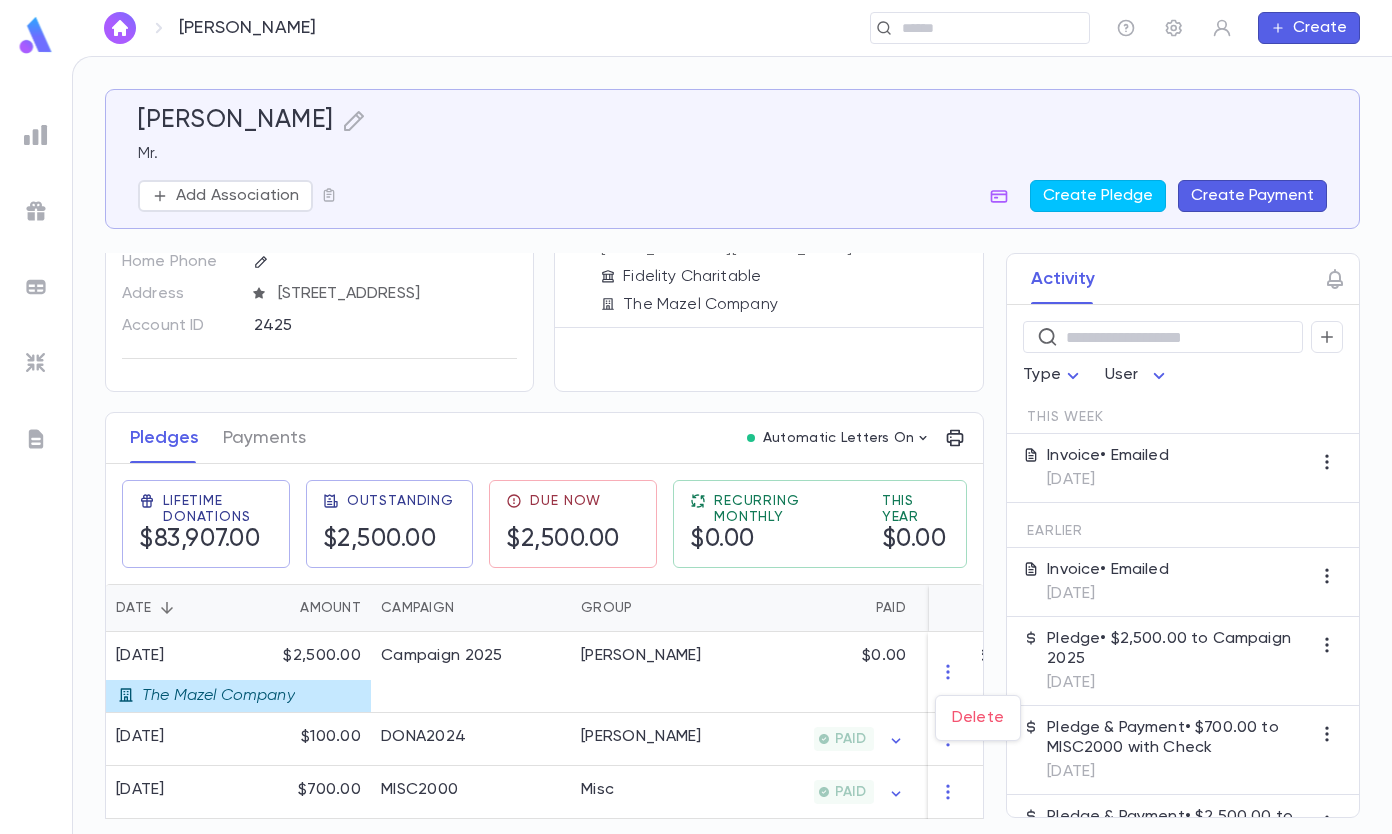 click on "Delete" at bounding box center (978, 718) 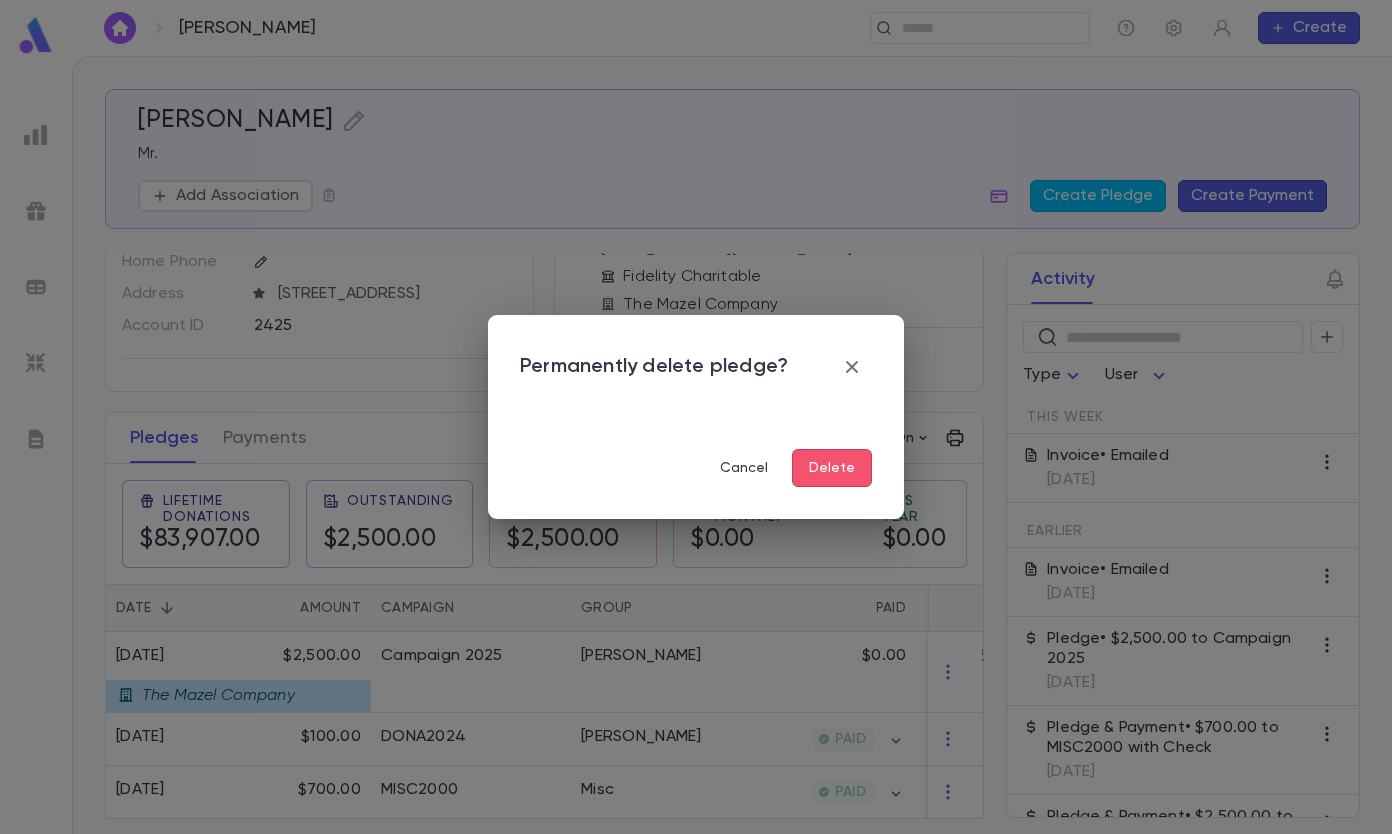 click on "Delete" at bounding box center [832, 468] 